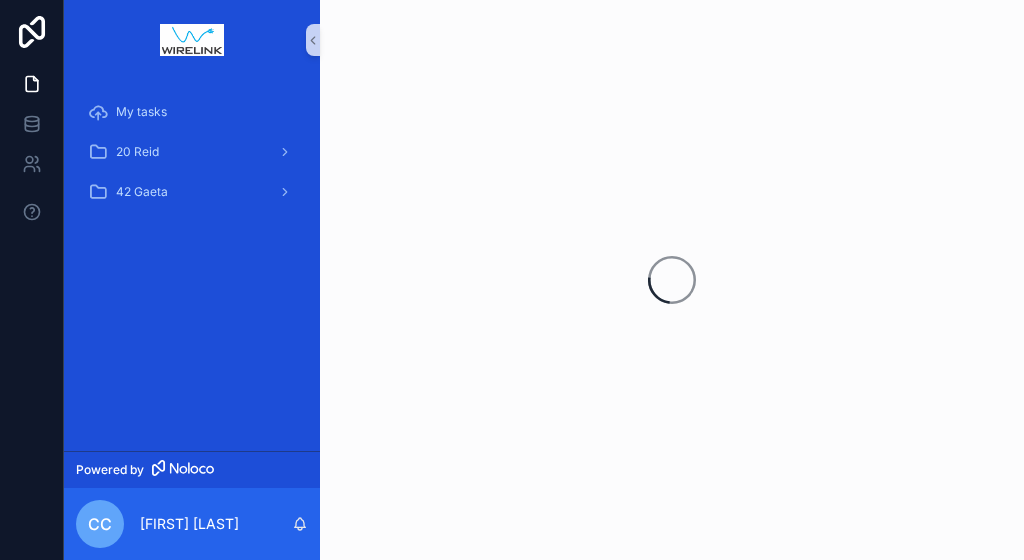 scroll, scrollTop: 0, scrollLeft: 0, axis: both 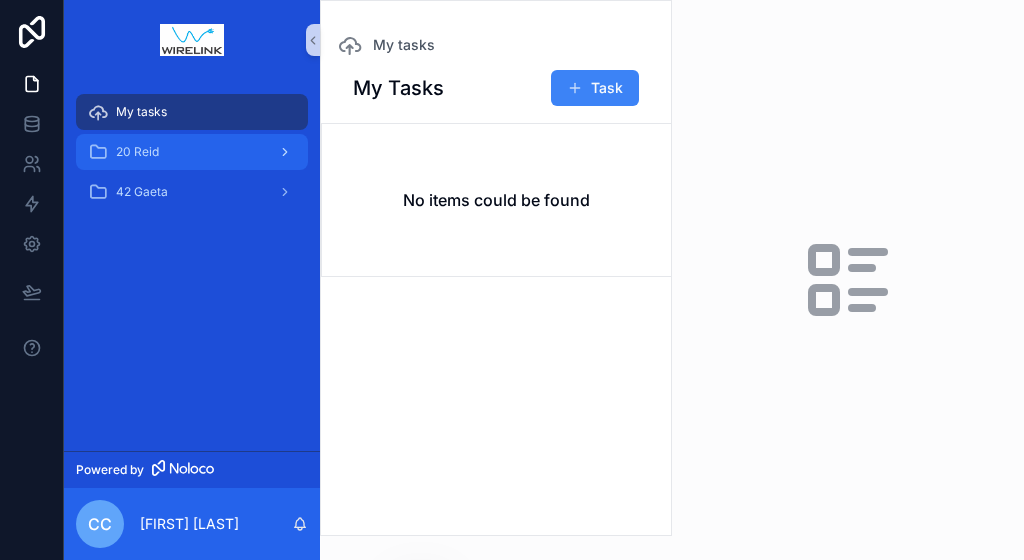 click on "20 Reid" at bounding box center (192, 152) 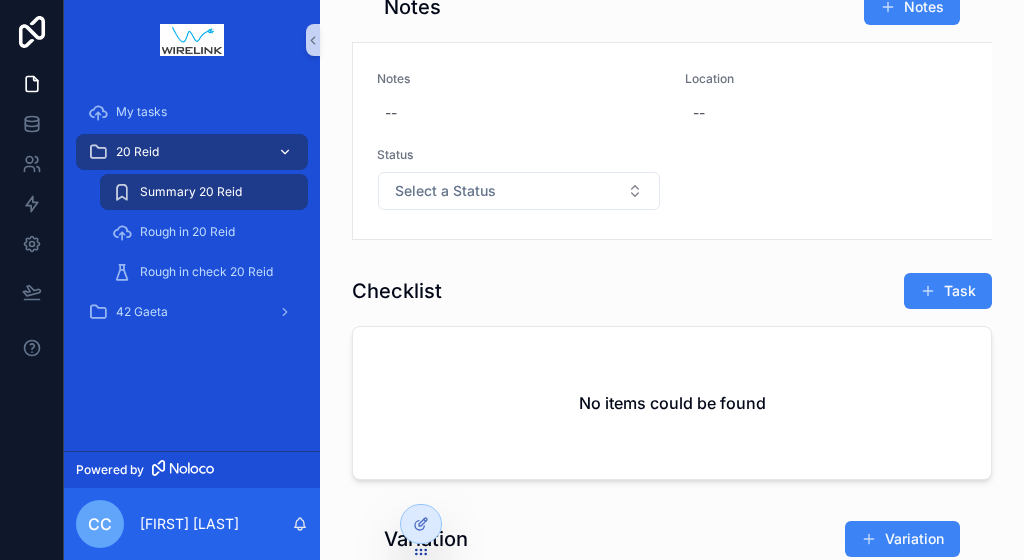 scroll, scrollTop: 0, scrollLeft: 0, axis: both 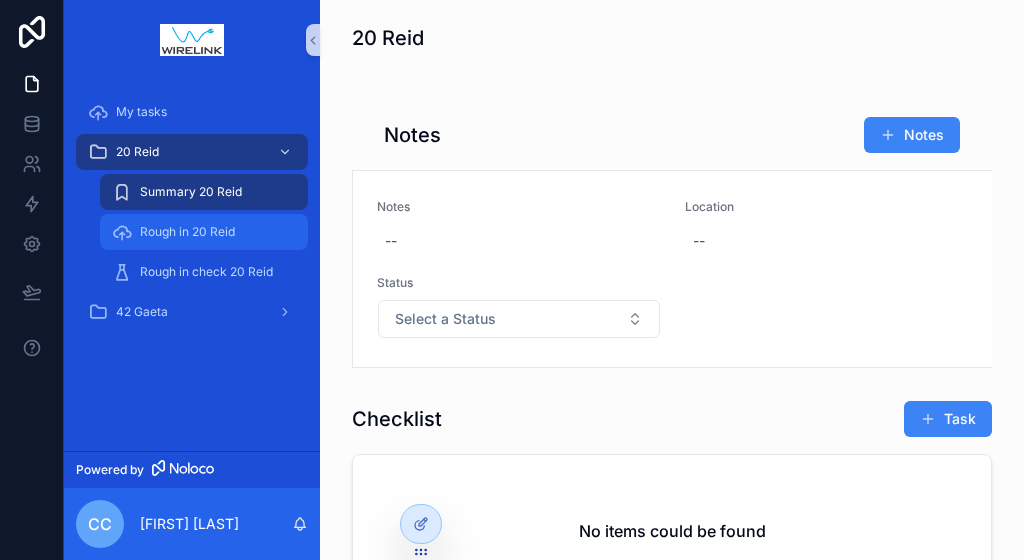 click on "Rough in 20 Reid" at bounding box center [187, 232] 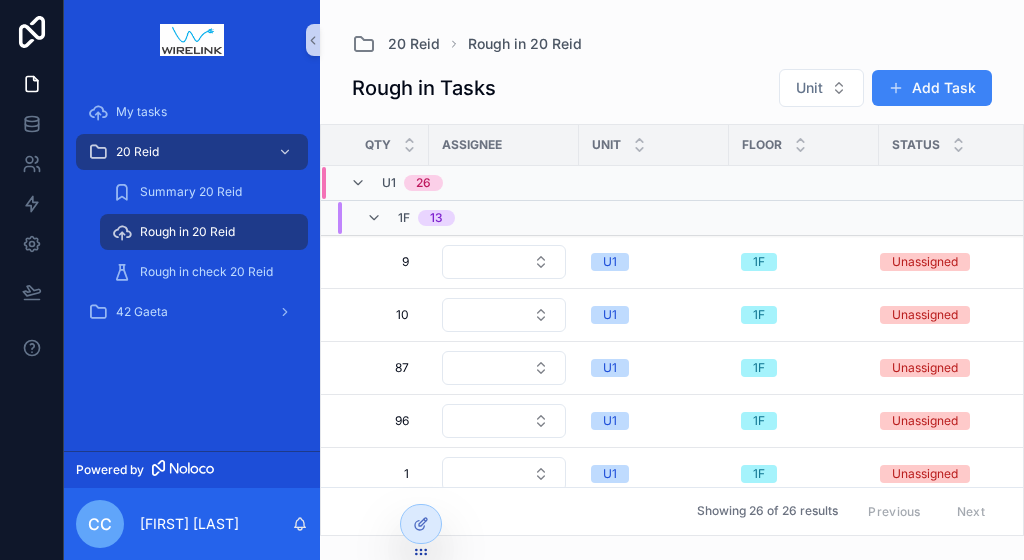 scroll, scrollTop: 0, scrollLeft: 228, axis: horizontal 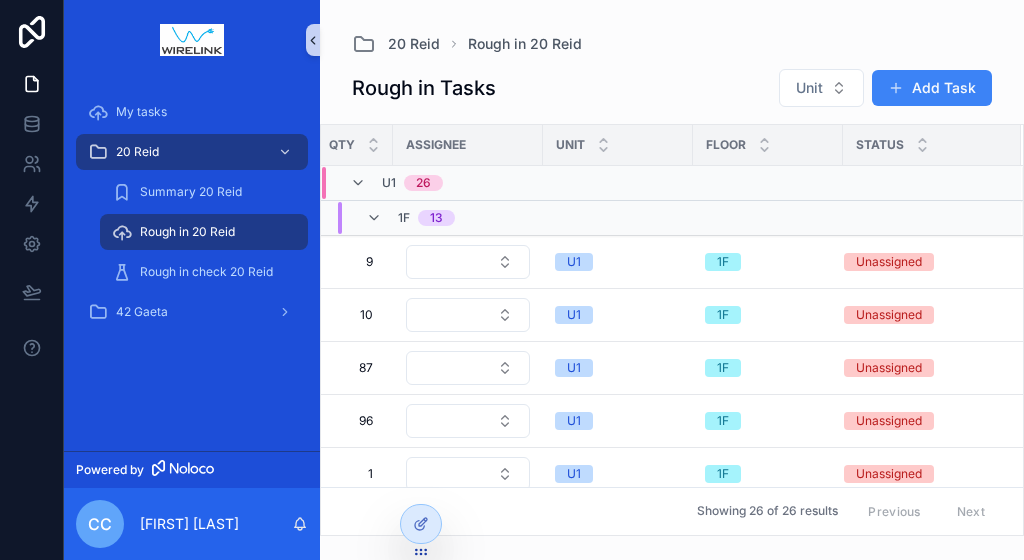 click 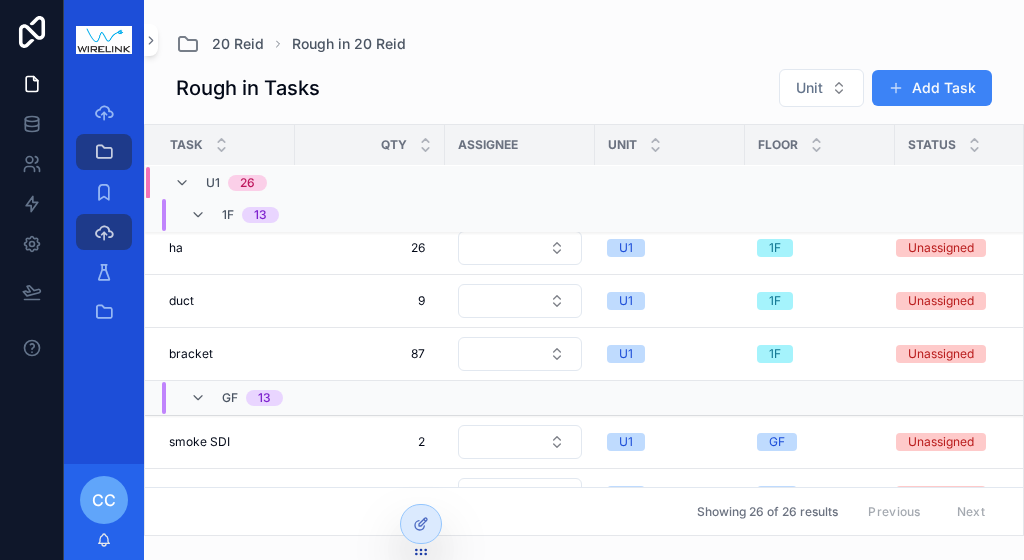 scroll, scrollTop: 0, scrollLeft: 0, axis: both 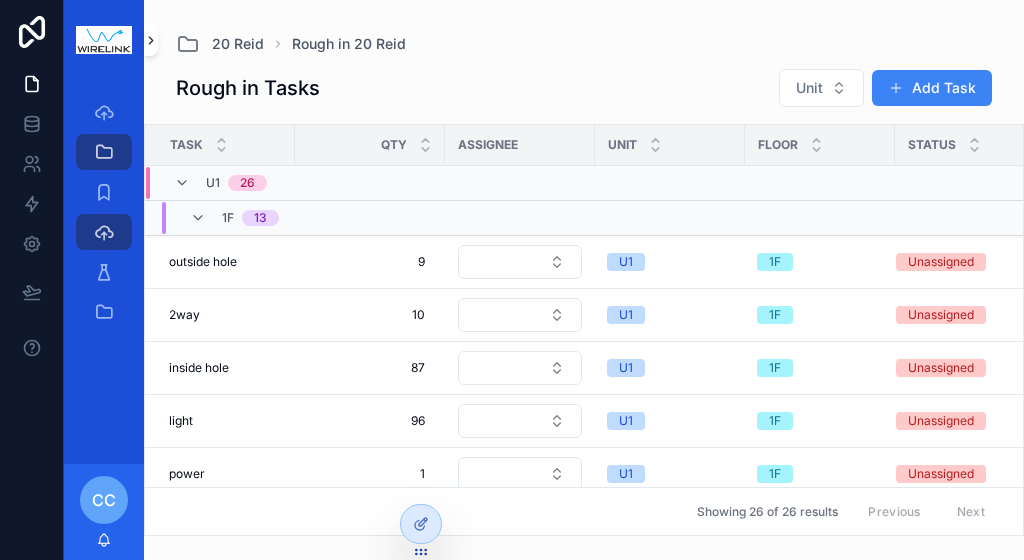 click 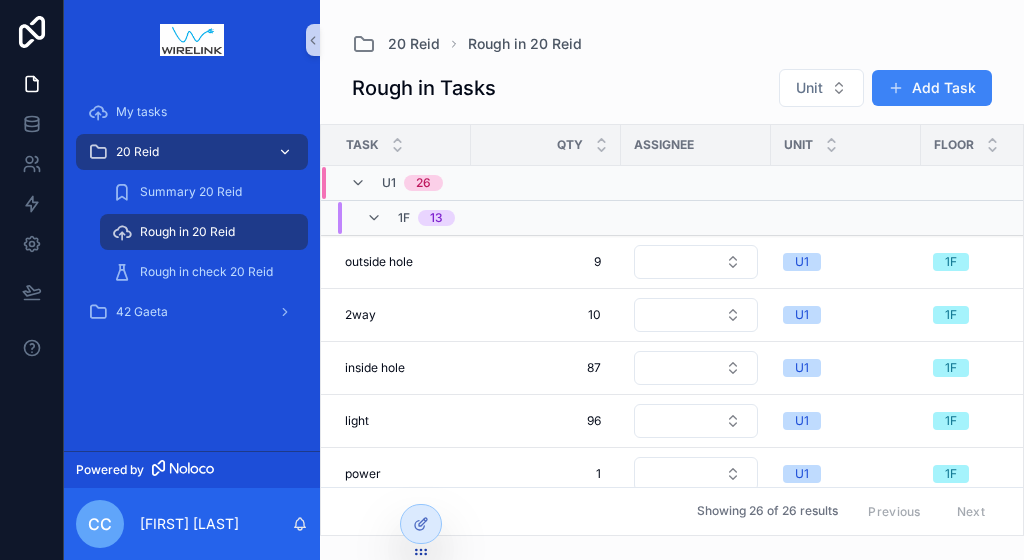 click 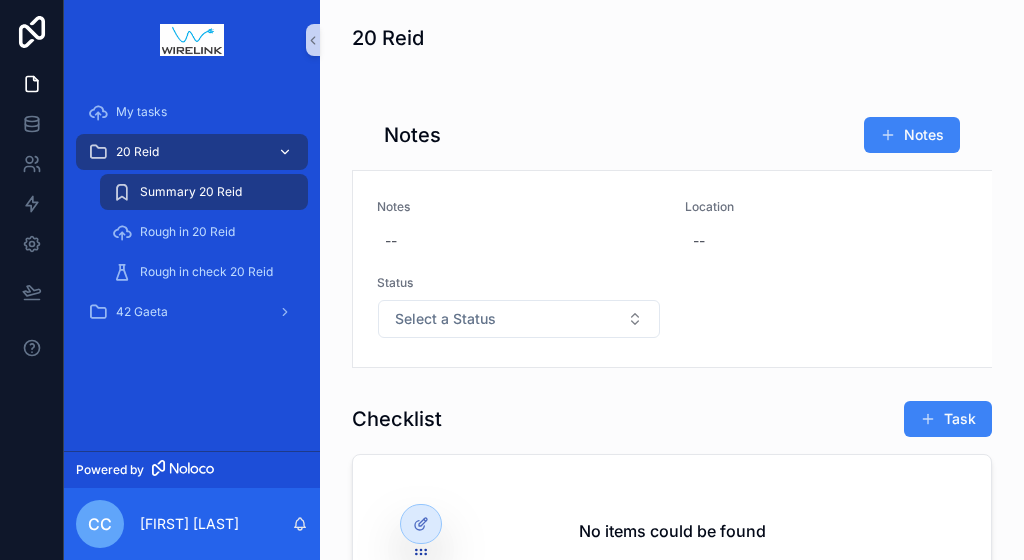 click 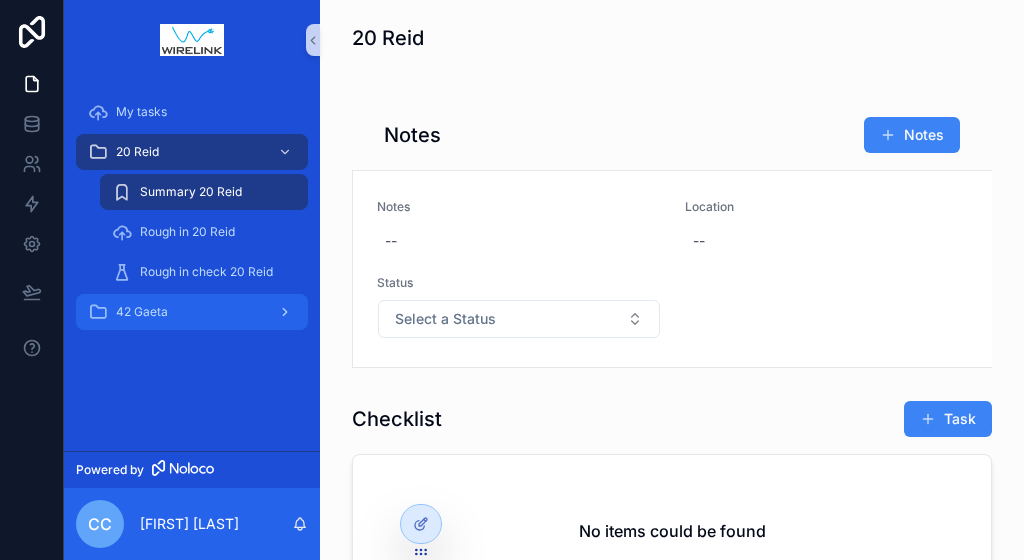 click 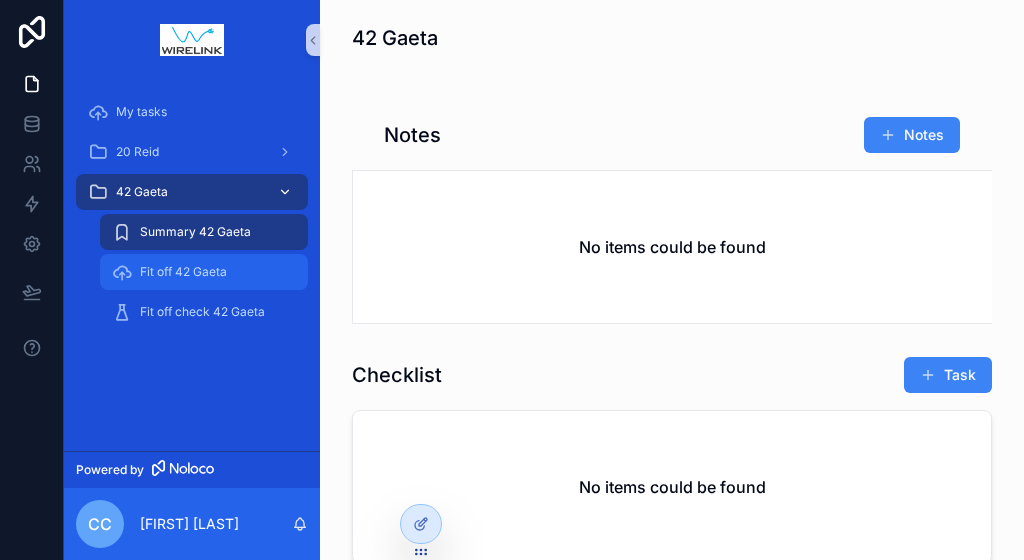 click on "Fit off 42 Gaeta" at bounding box center [183, 272] 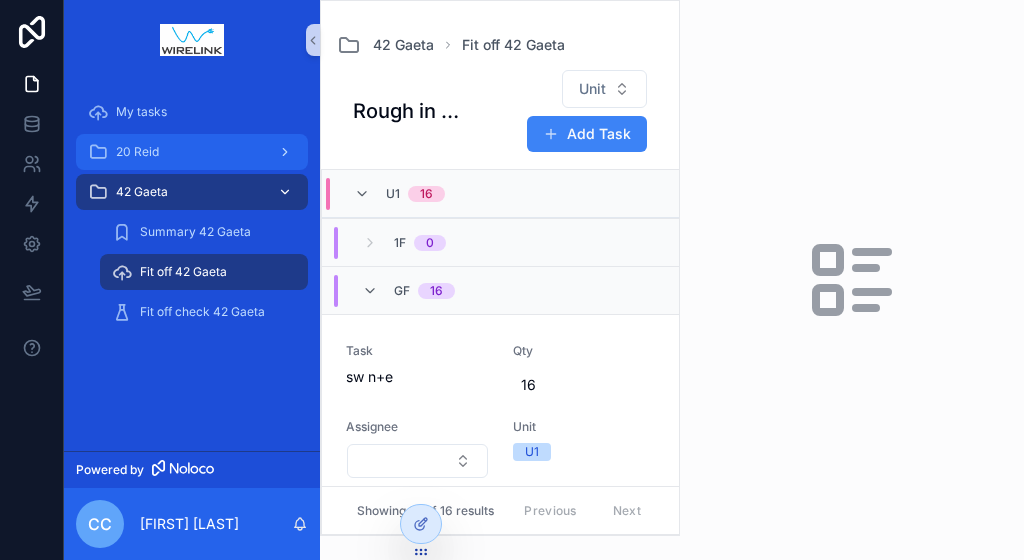 click on "20 Reid" at bounding box center [192, 152] 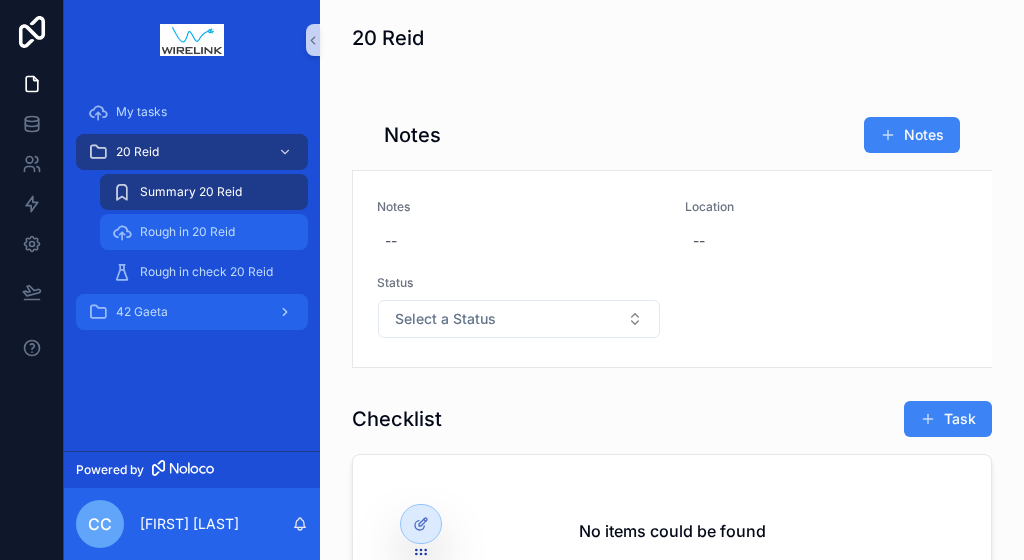 click on "Rough in 20 Reid" at bounding box center (187, 232) 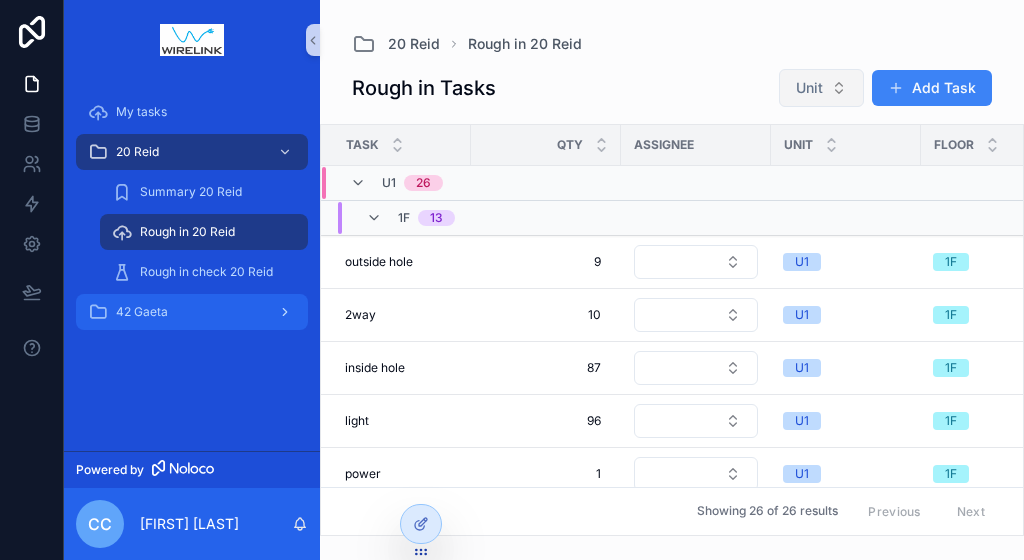 click on "Unit" at bounding box center (809, 88) 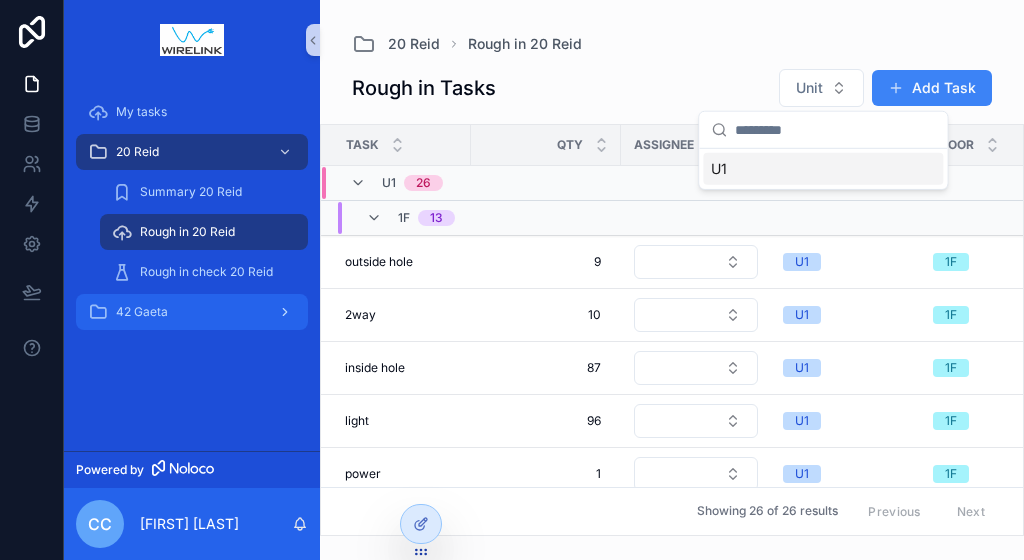 click on "20 [LAST] Rough in 20 [LAST]" at bounding box center (672, 44) 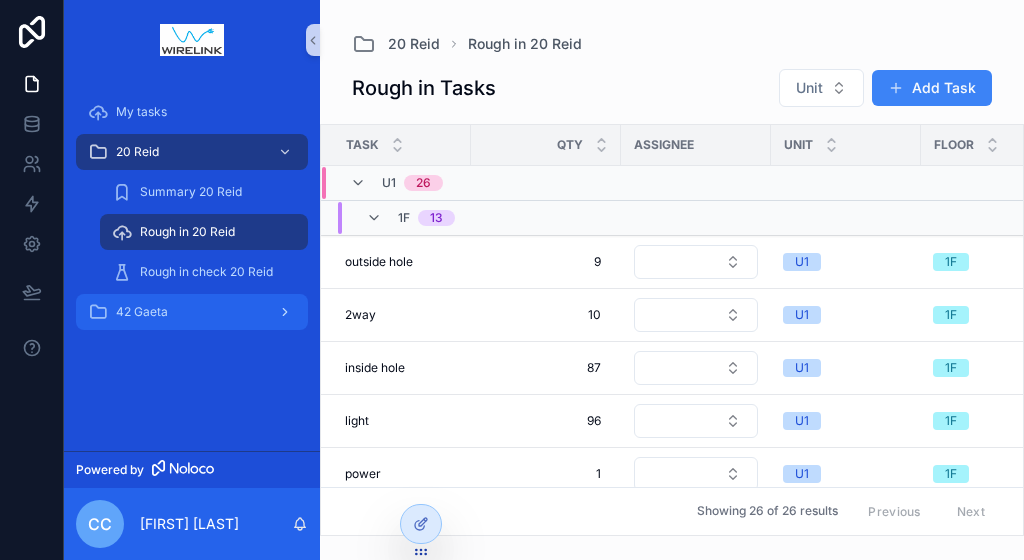 click on "1F 13" at bounding box center [546, 218] 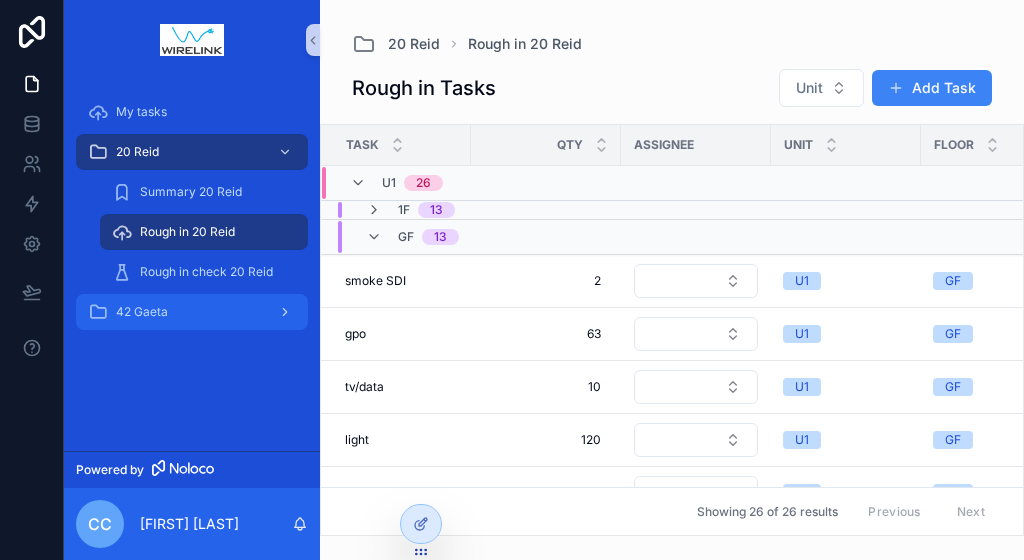 scroll, scrollTop: 0, scrollLeft: 2, axis: horizontal 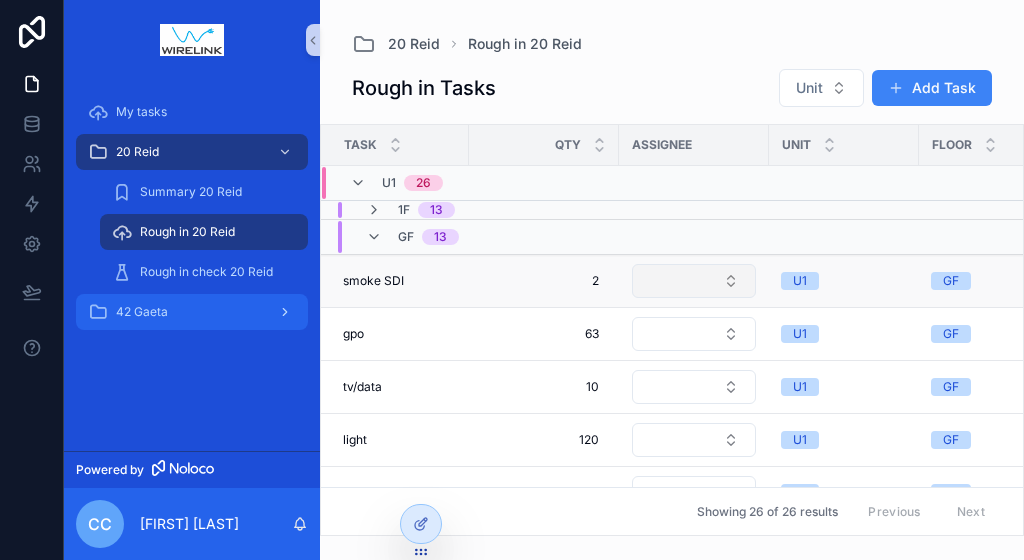 click at bounding box center (694, 281) 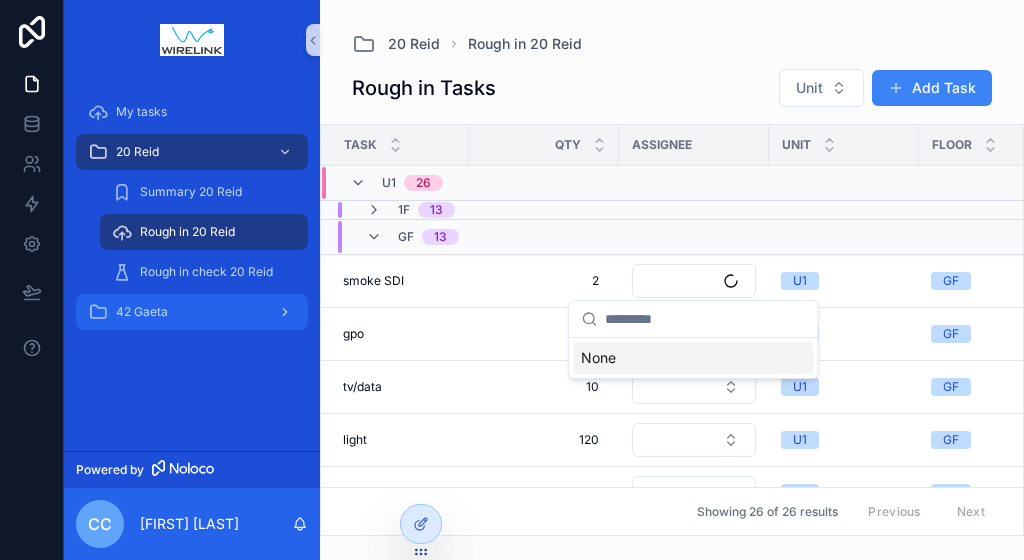 click on "Rough in Tasks Unit Add Task" at bounding box center [672, 88] 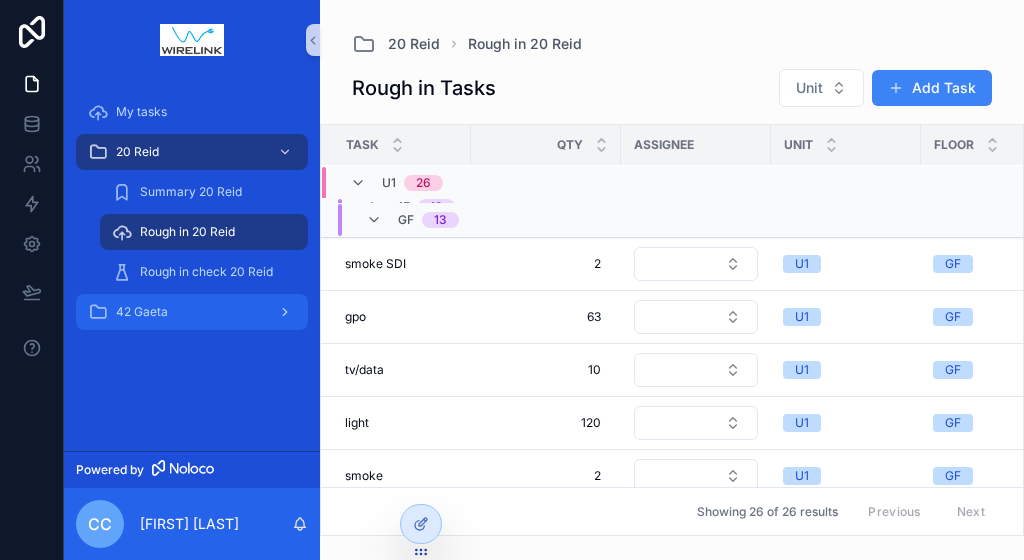 scroll, scrollTop: 0, scrollLeft: 0, axis: both 